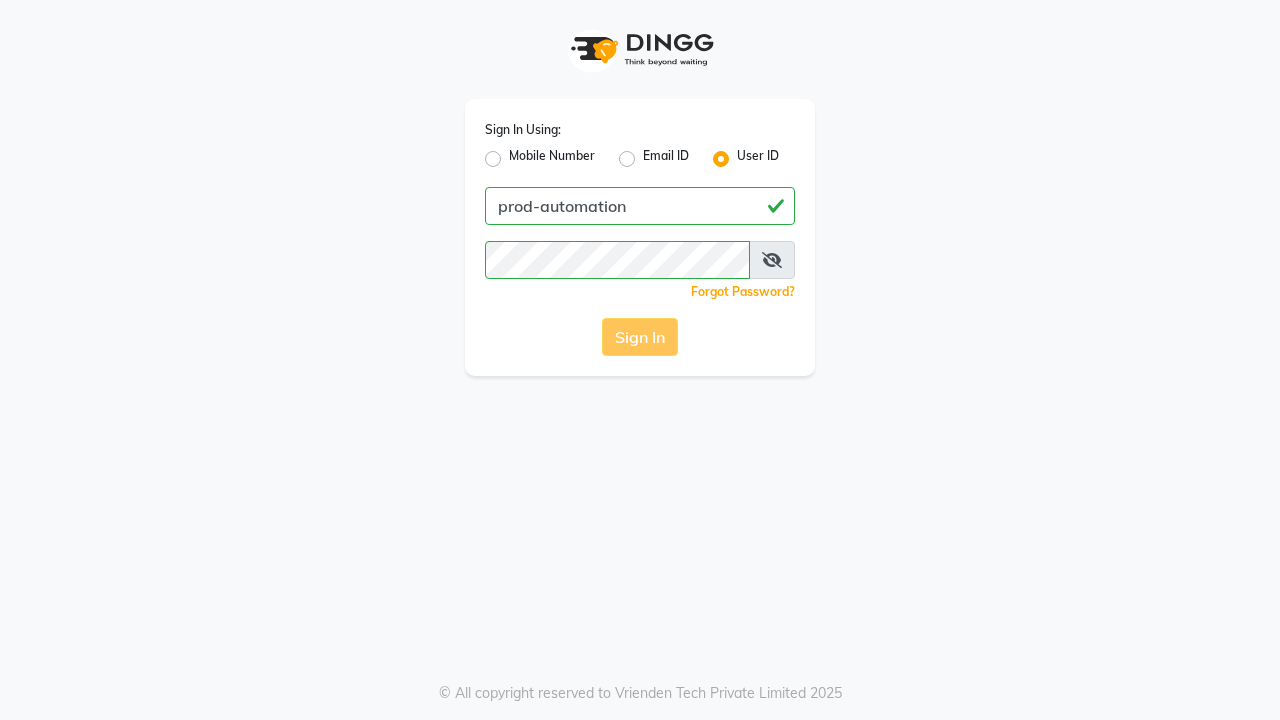 scroll, scrollTop: 0, scrollLeft: 0, axis: both 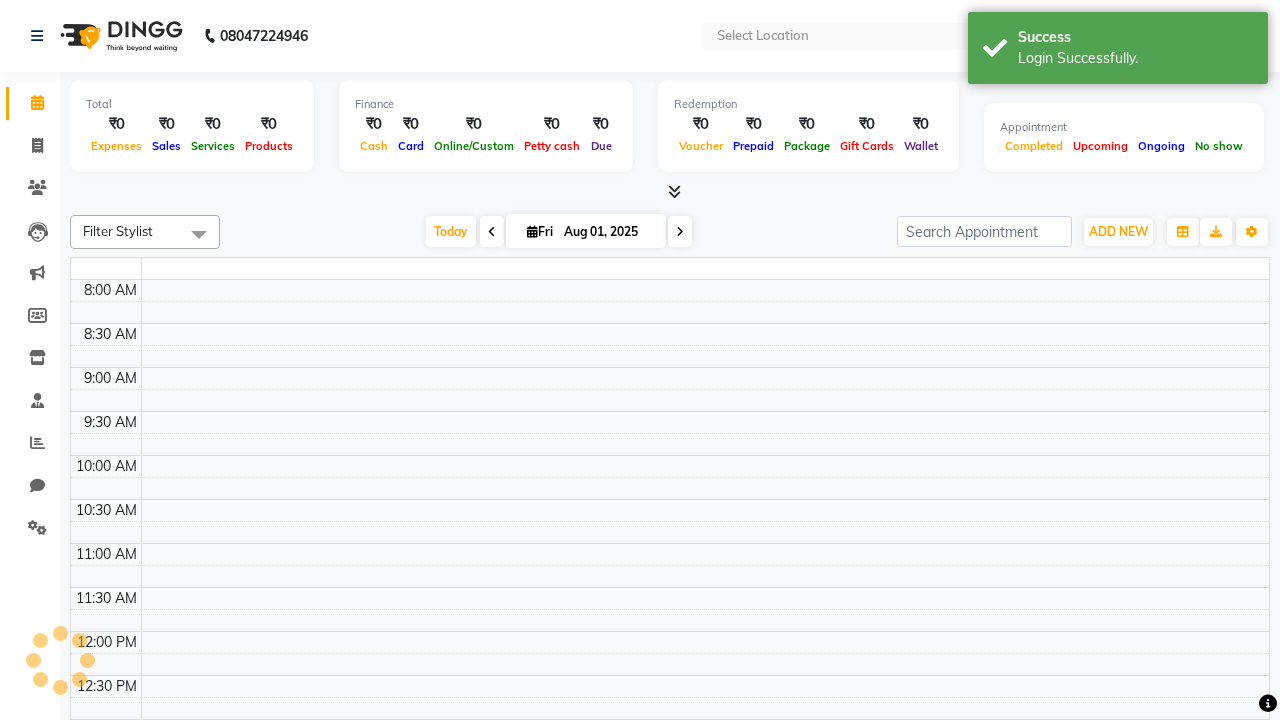 select on "en" 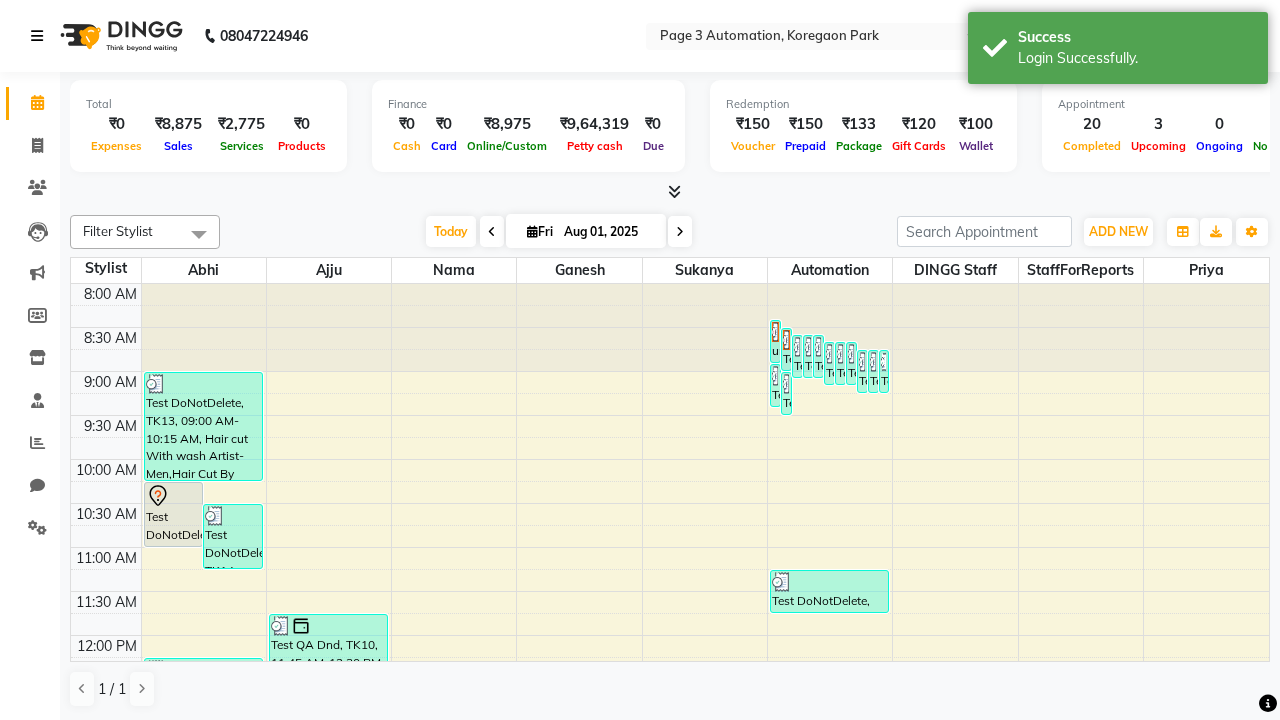 click at bounding box center [37, 36] 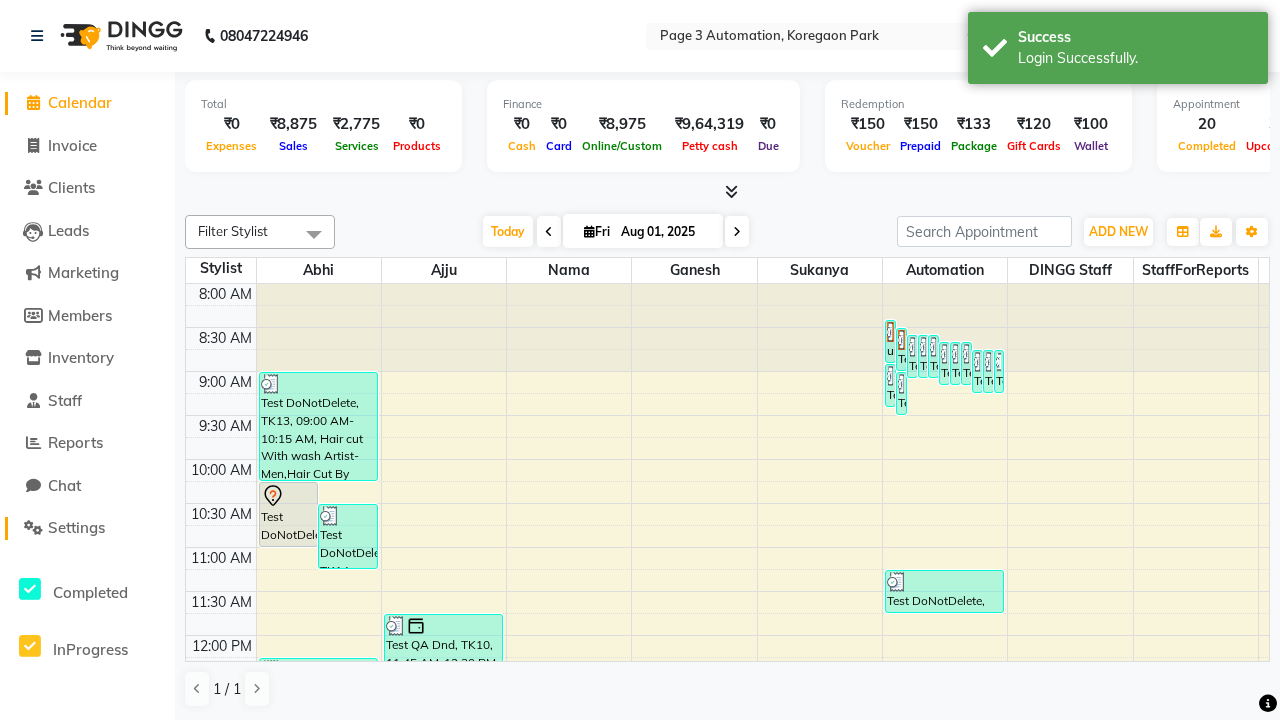 click on "Settings" 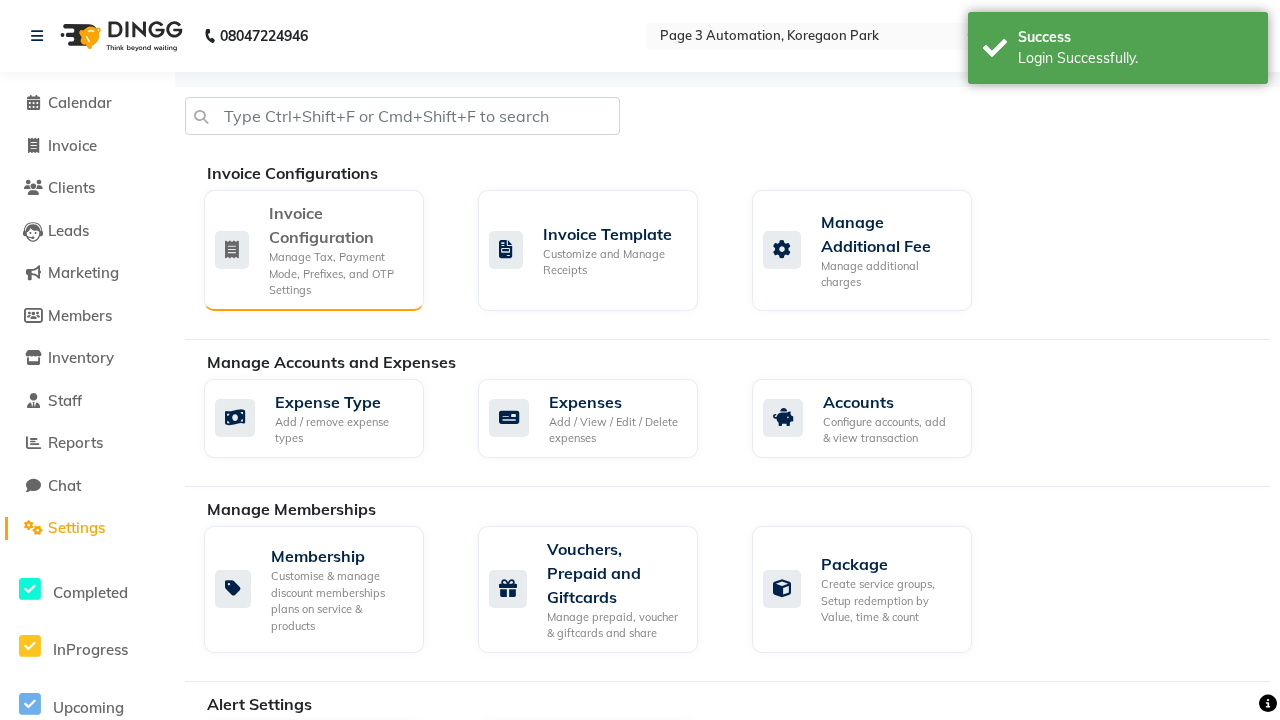 click on "Manage Tax, Payment Mode, Prefixes, and OTP Settings" 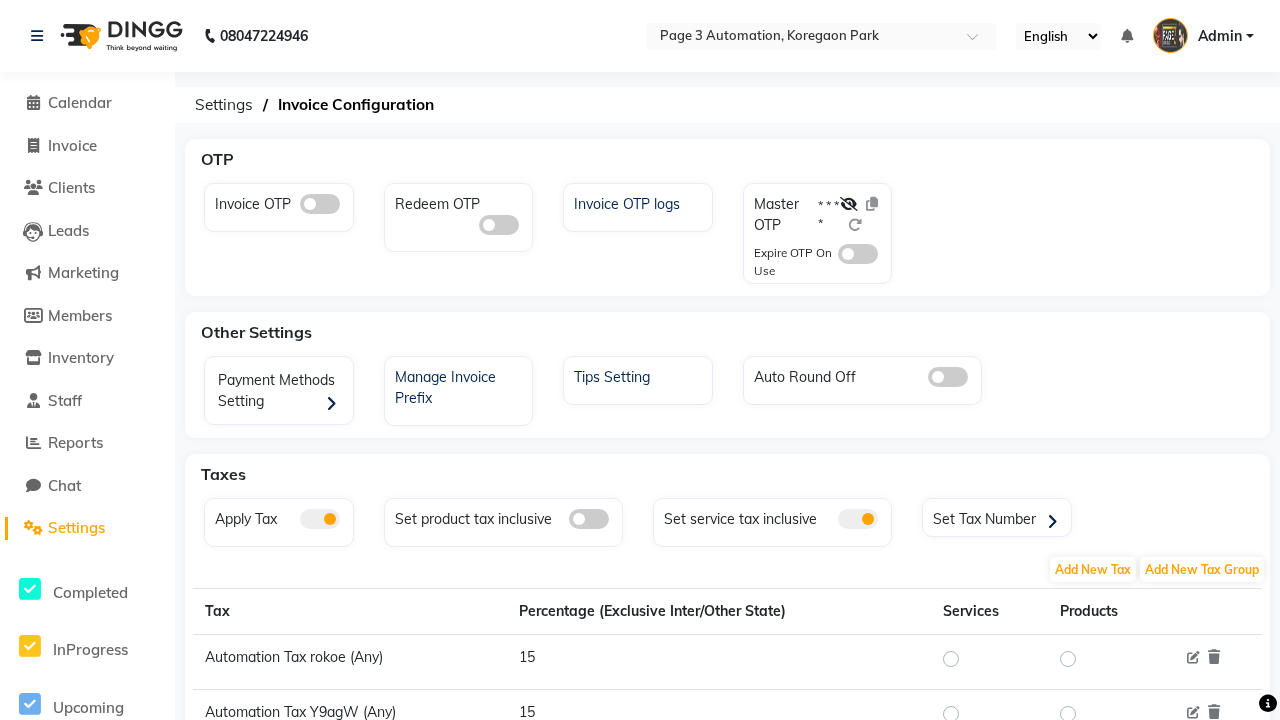 click 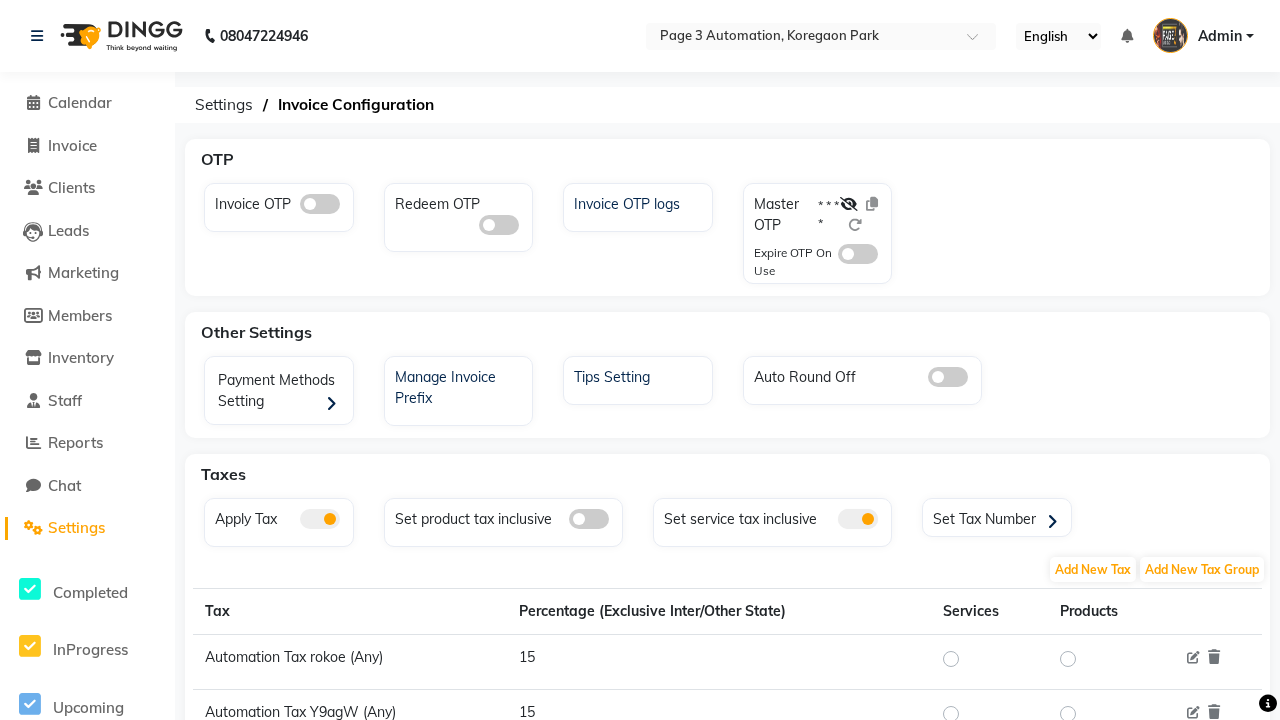click 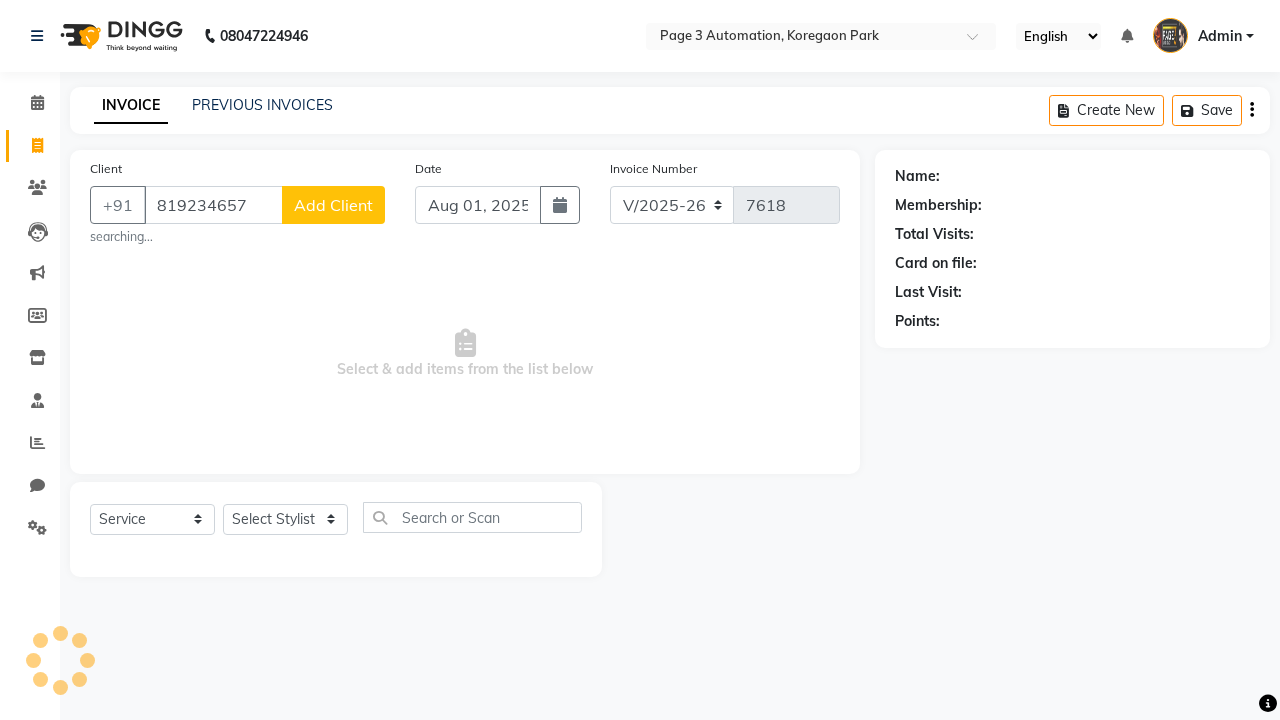 select on "2774" 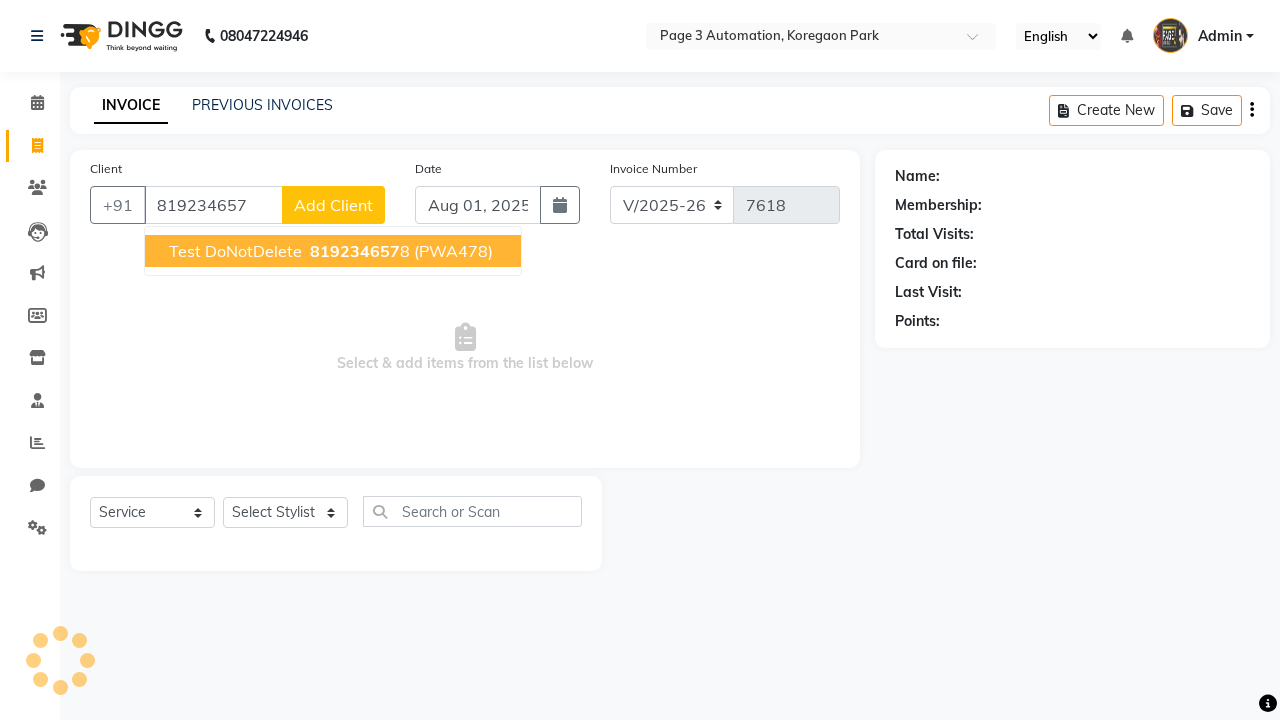 click on "819234657" at bounding box center [355, 251] 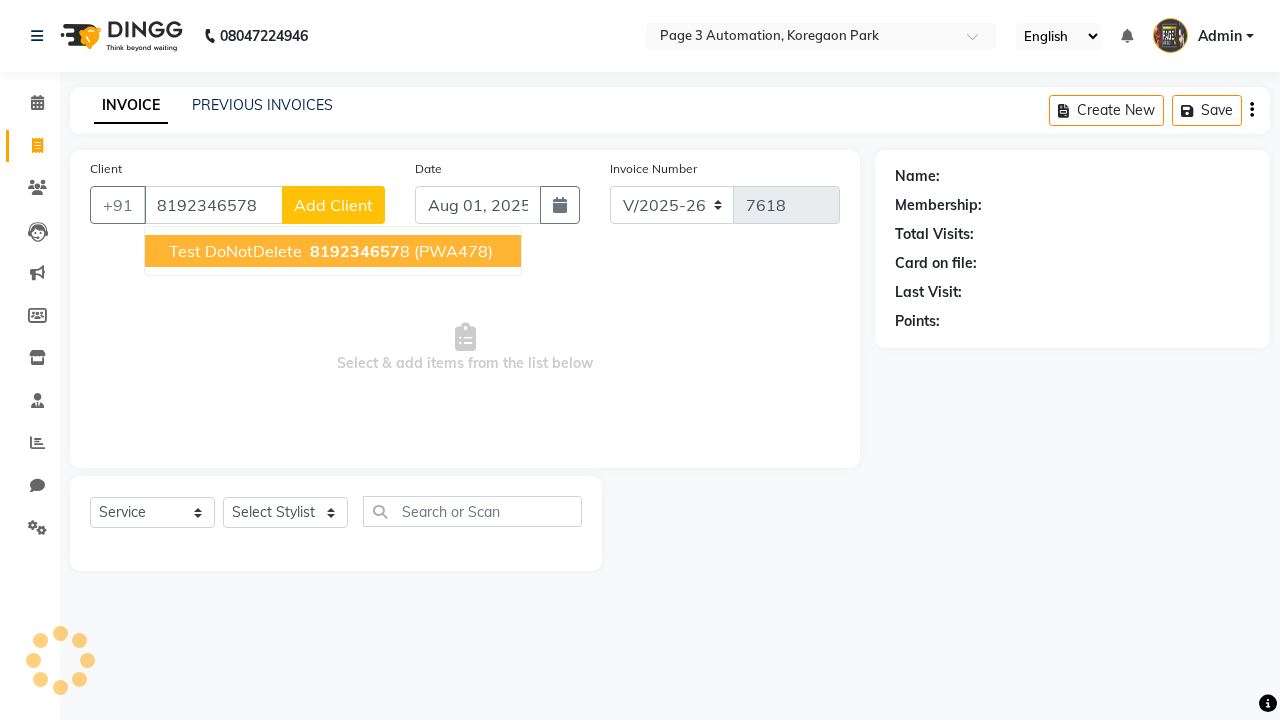 type on "8192346578" 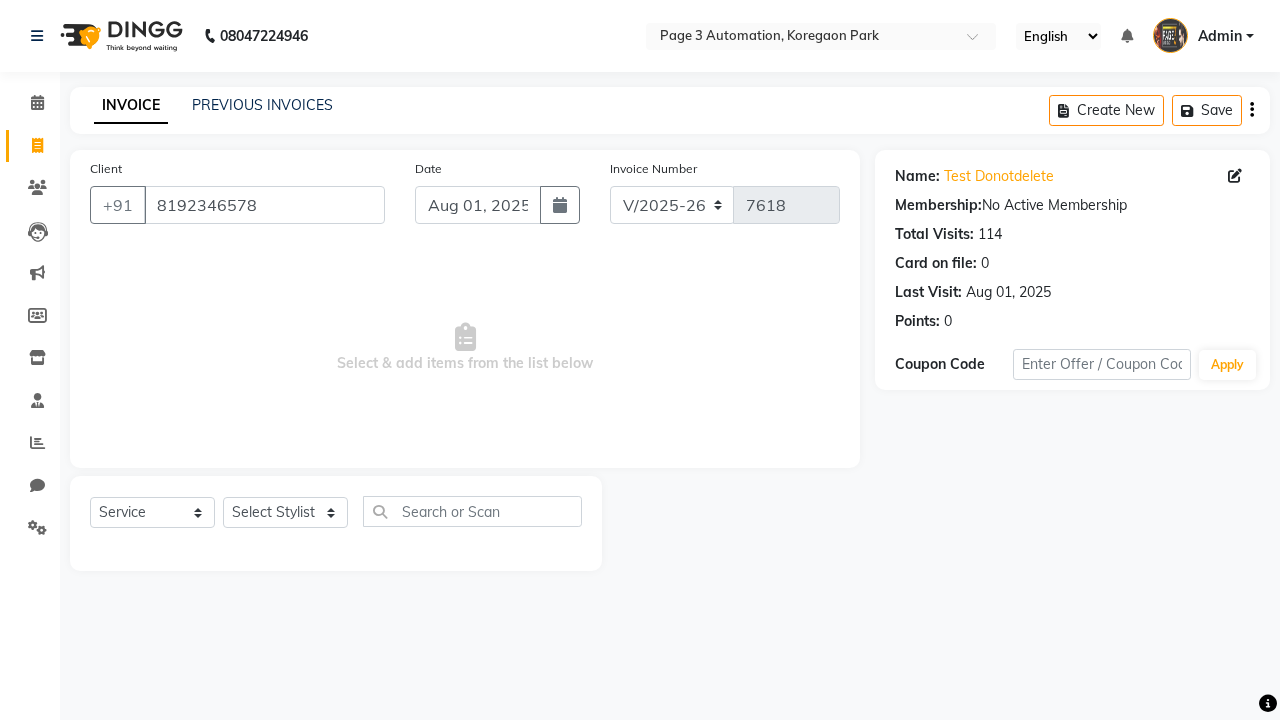 select on "71572" 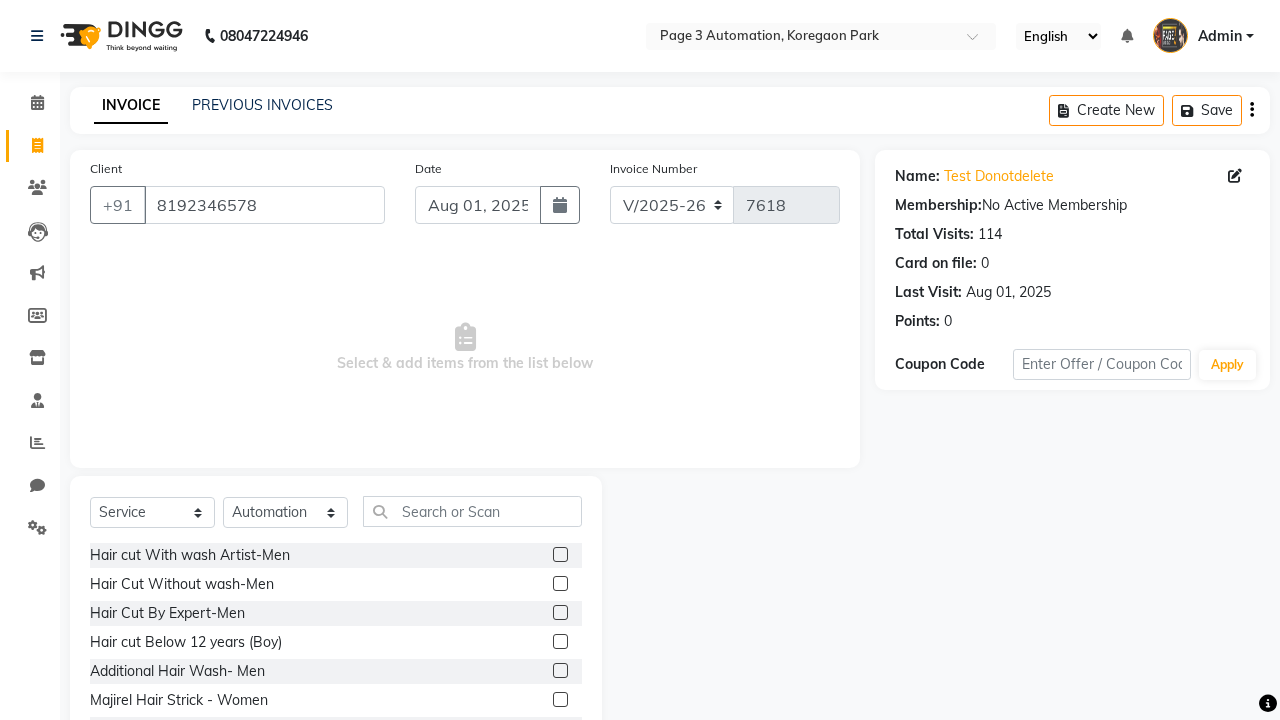 click 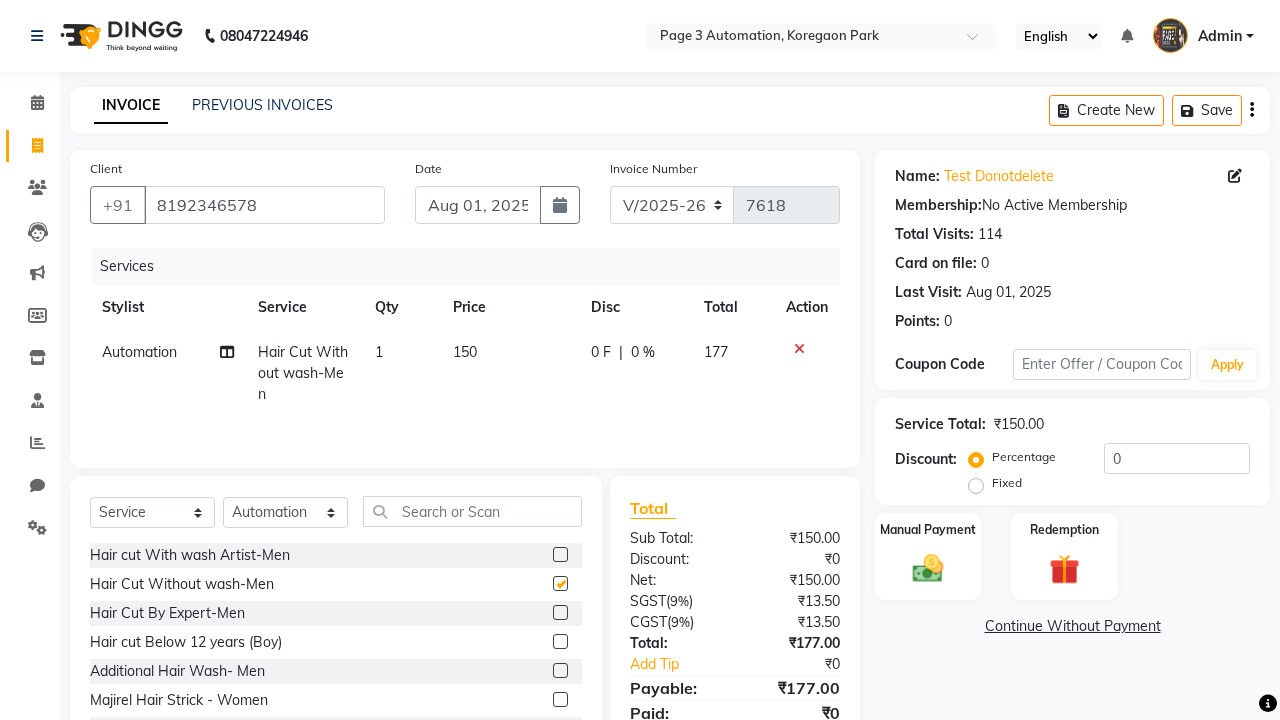 checkbox on "false" 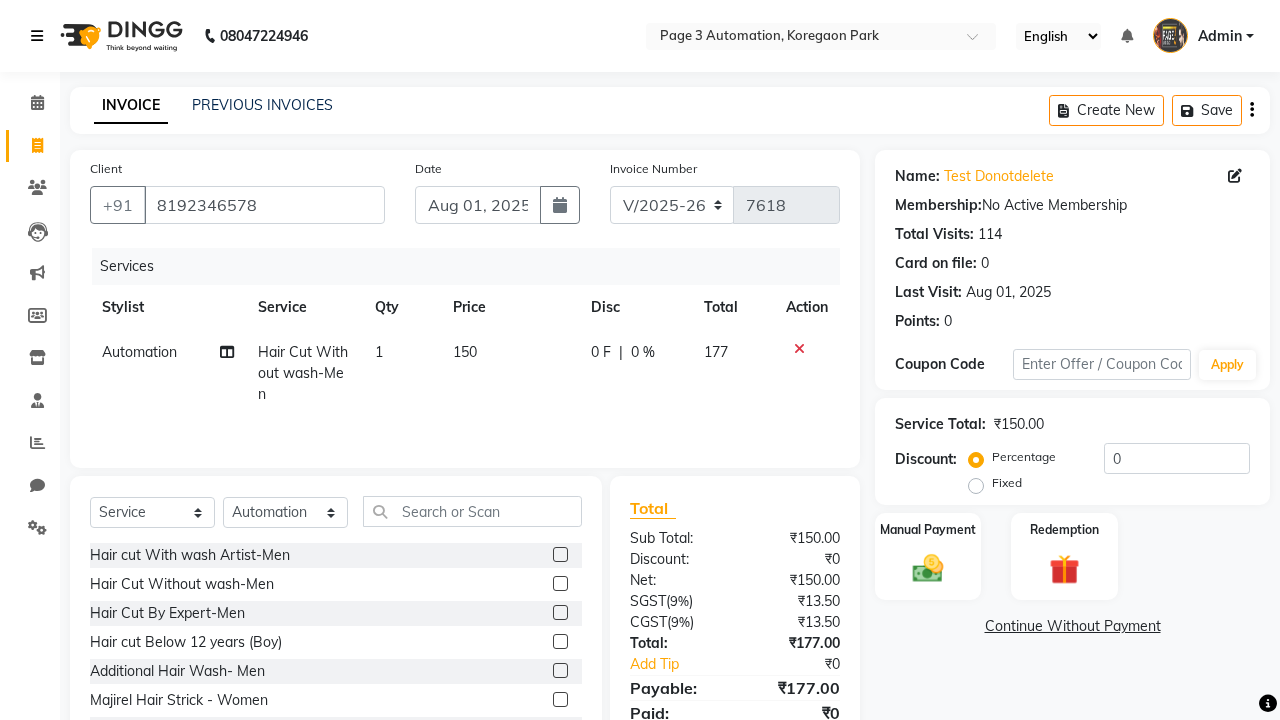 click at bounding box center (37, 36) 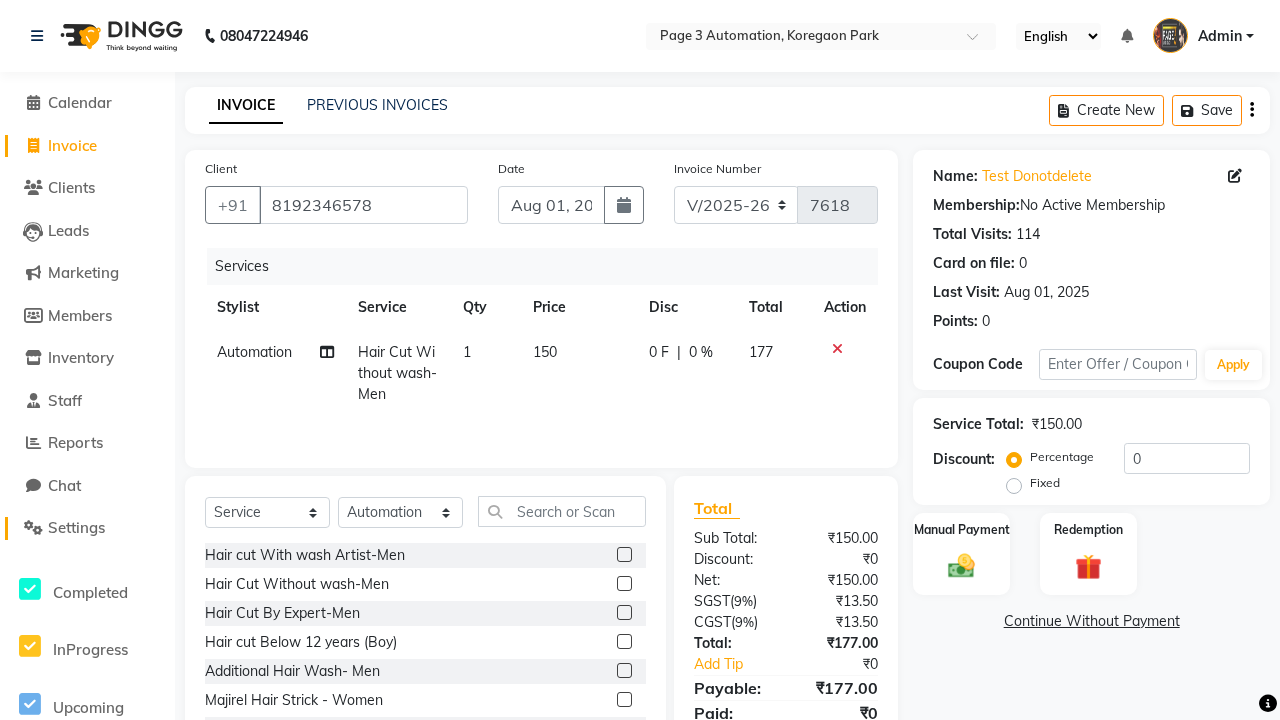 click on "Settings" 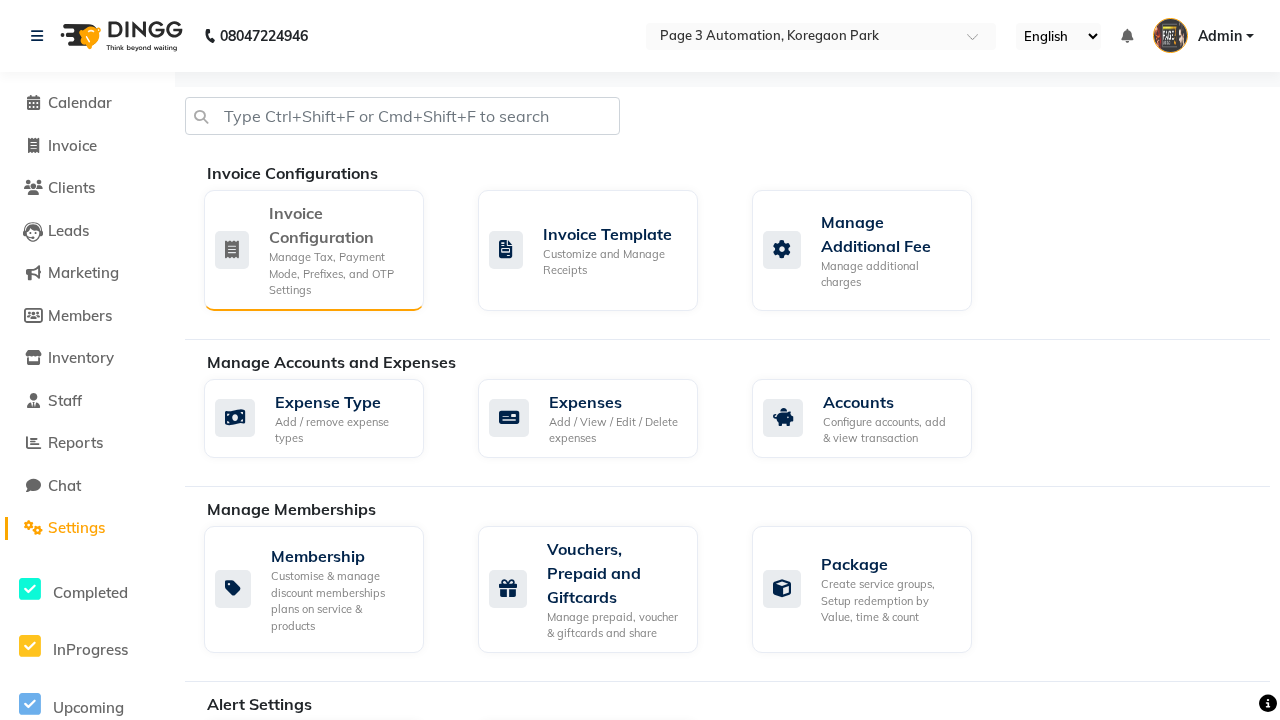 click on "Manage Tax, Payment Mode, Prefixes, and OTP Settings" 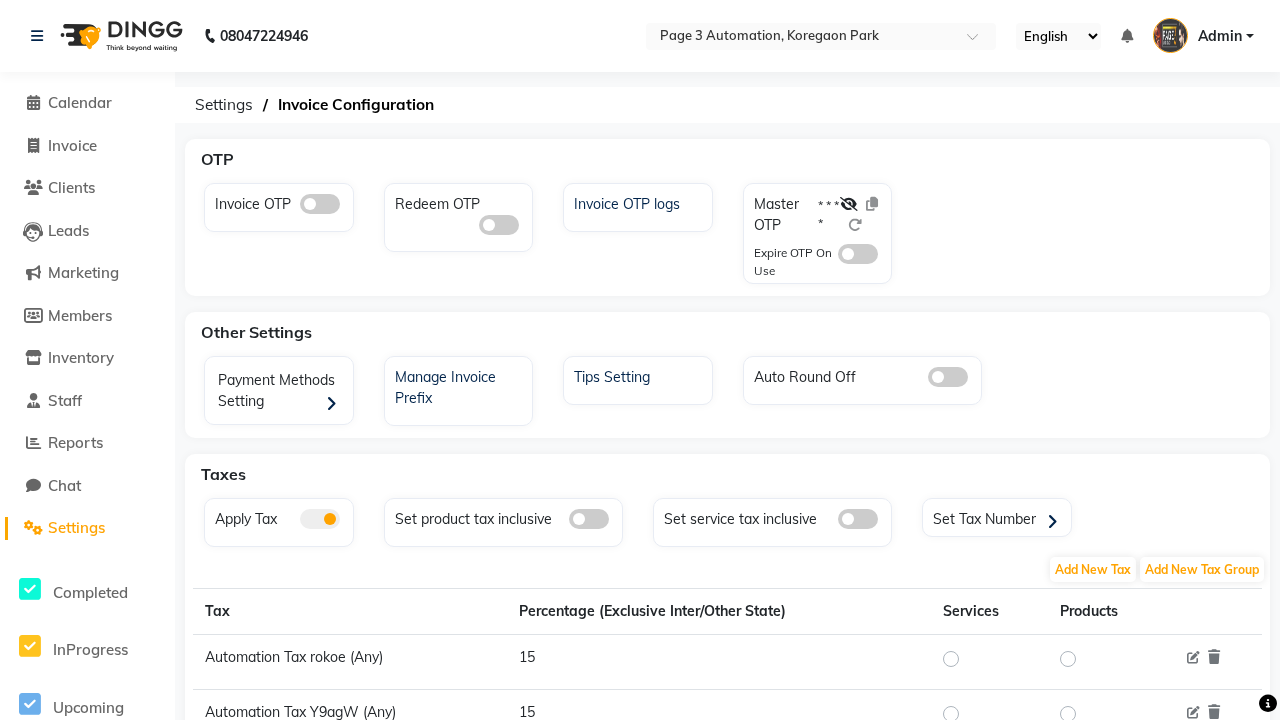 click 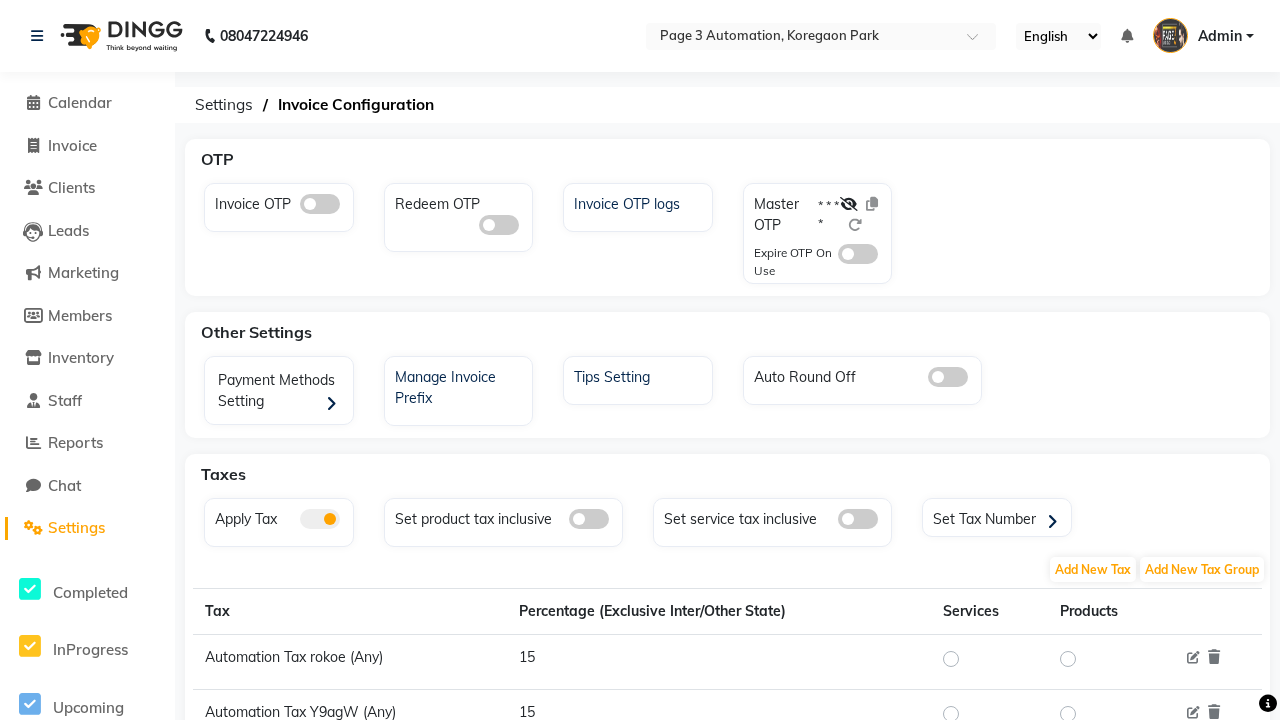 click 